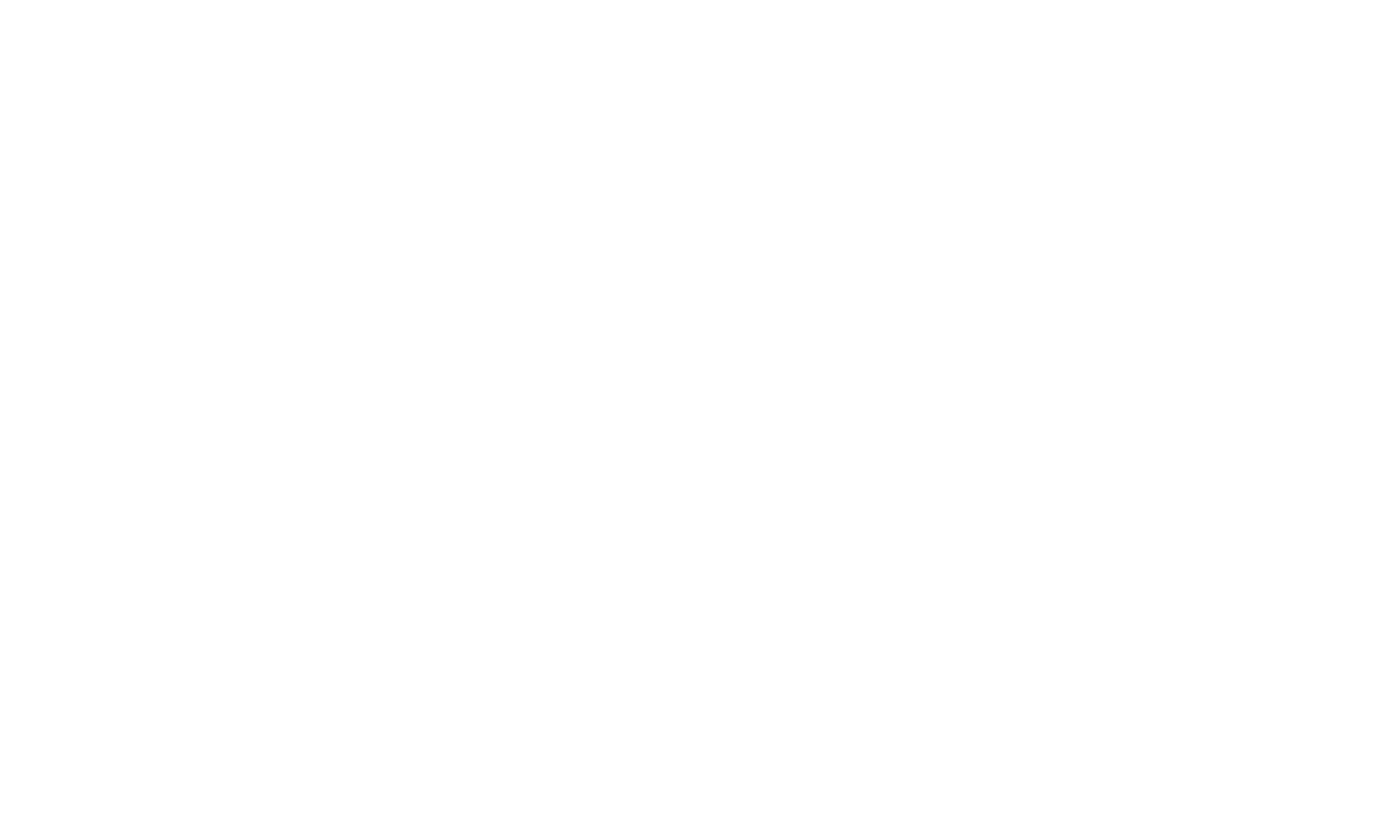 scroll, scrollTop: 0, scrollLeft: 0, axis: both 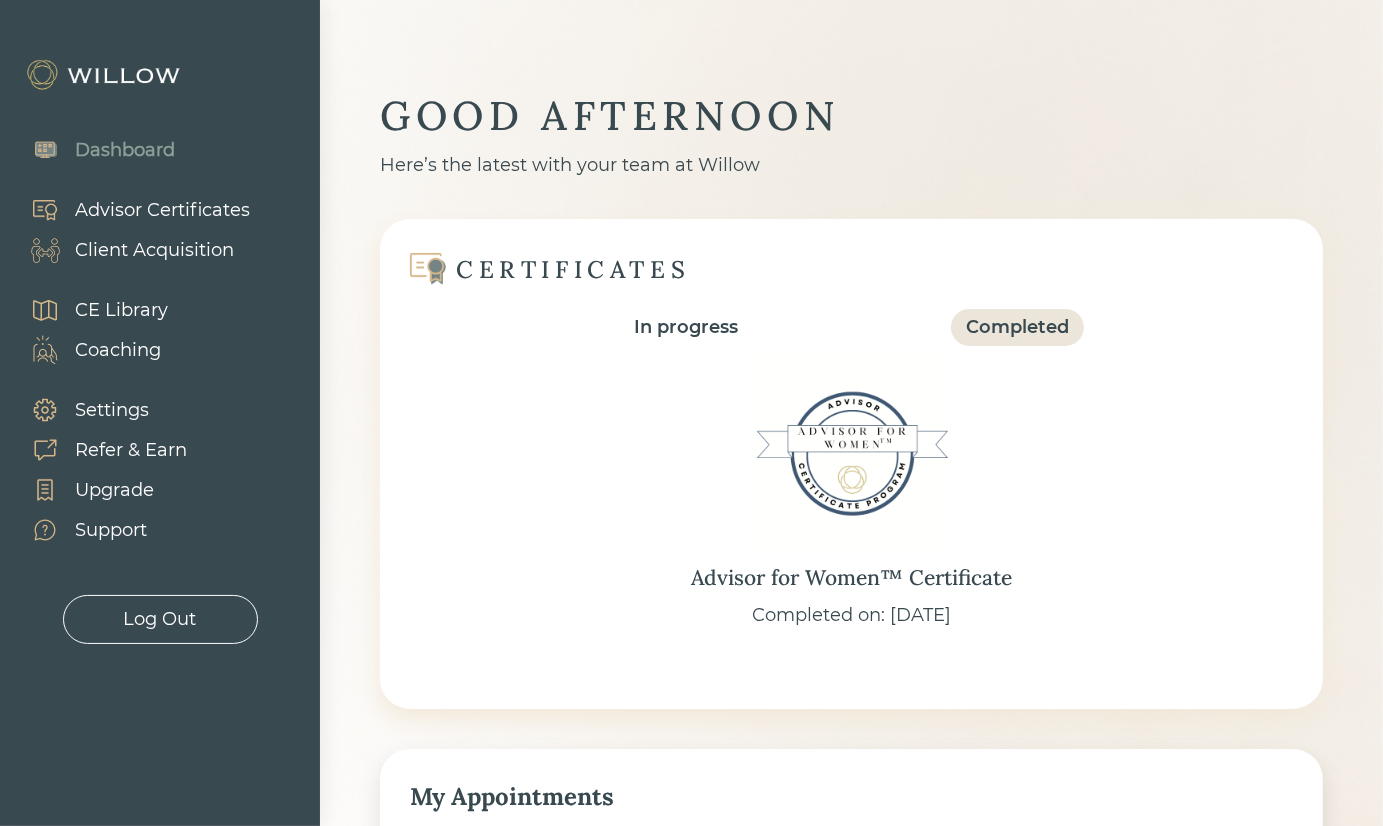 click on "Client Acquisition" at bounding box center [154, 250] 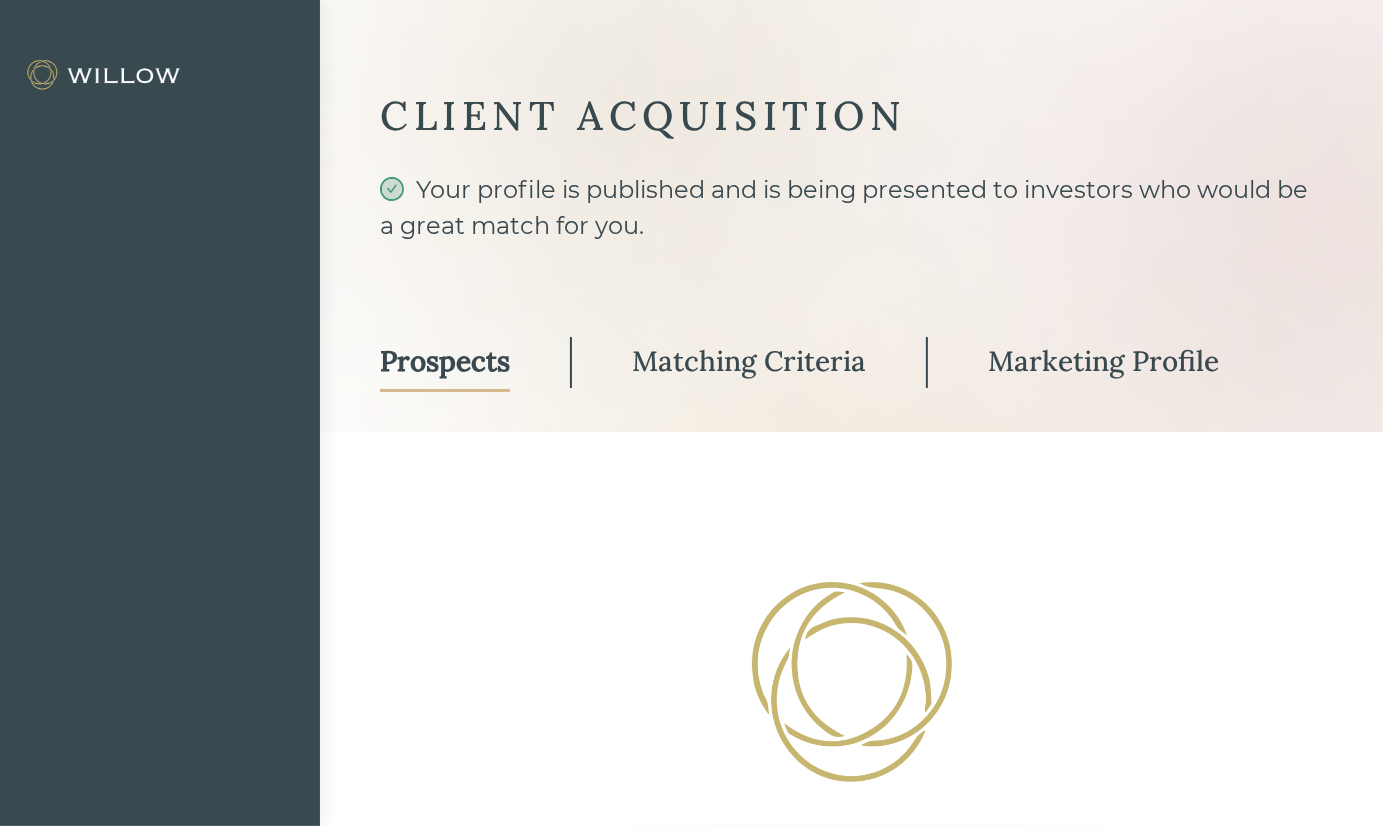 select on "3" 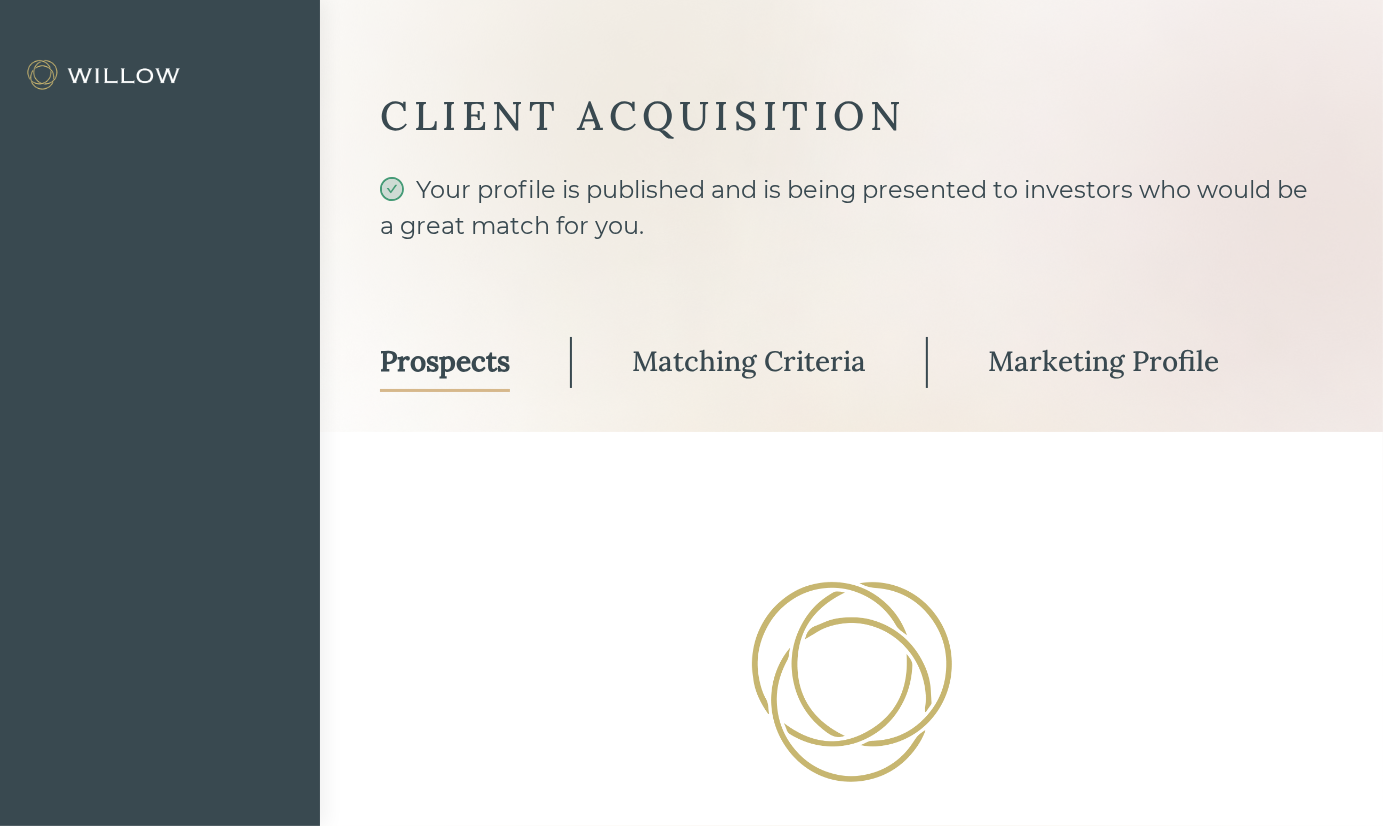 select on "3" 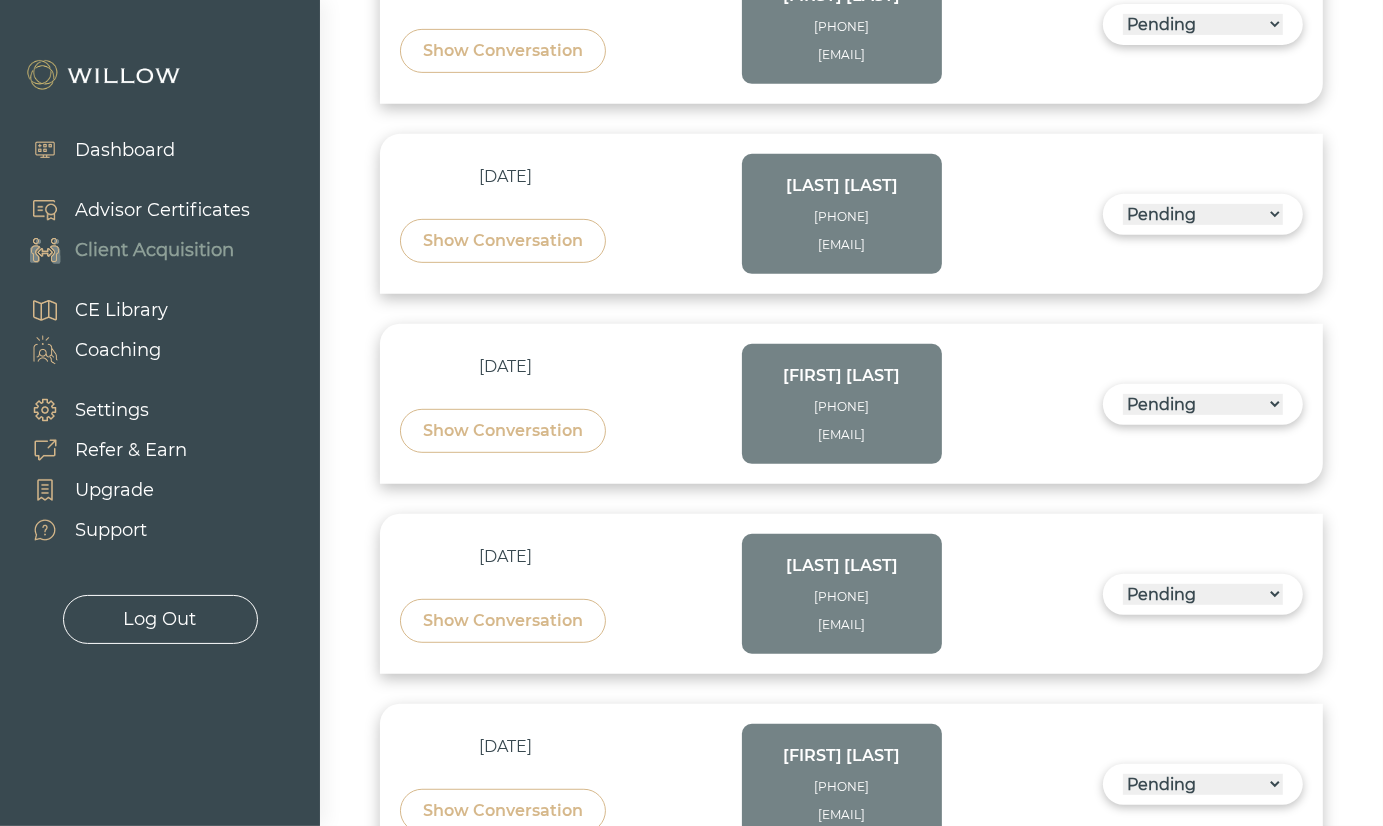 scroll, scrollTop: 900, scrollLeft: 0, axis: vertical 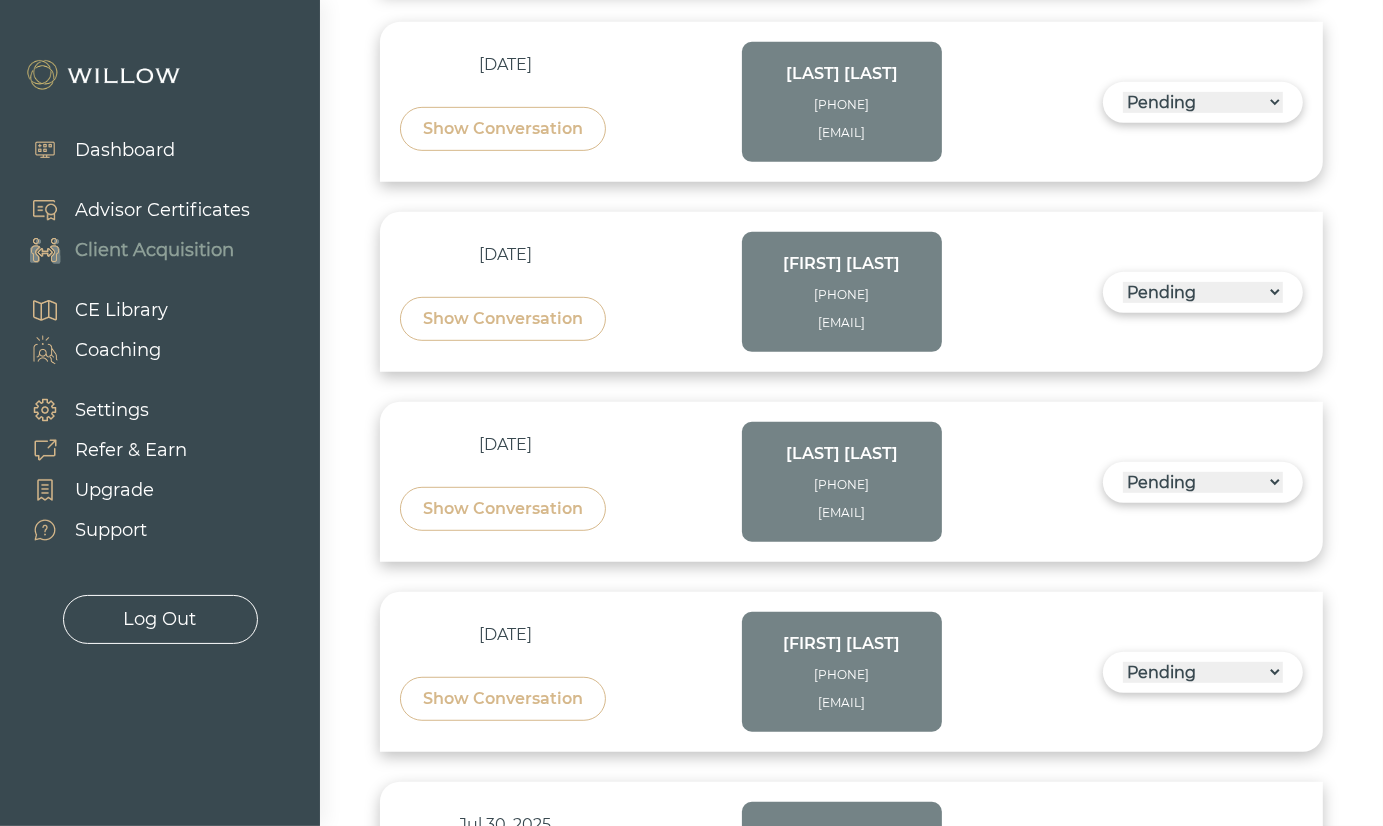 click on "Show Conversation" at bounding box center (503, 319) 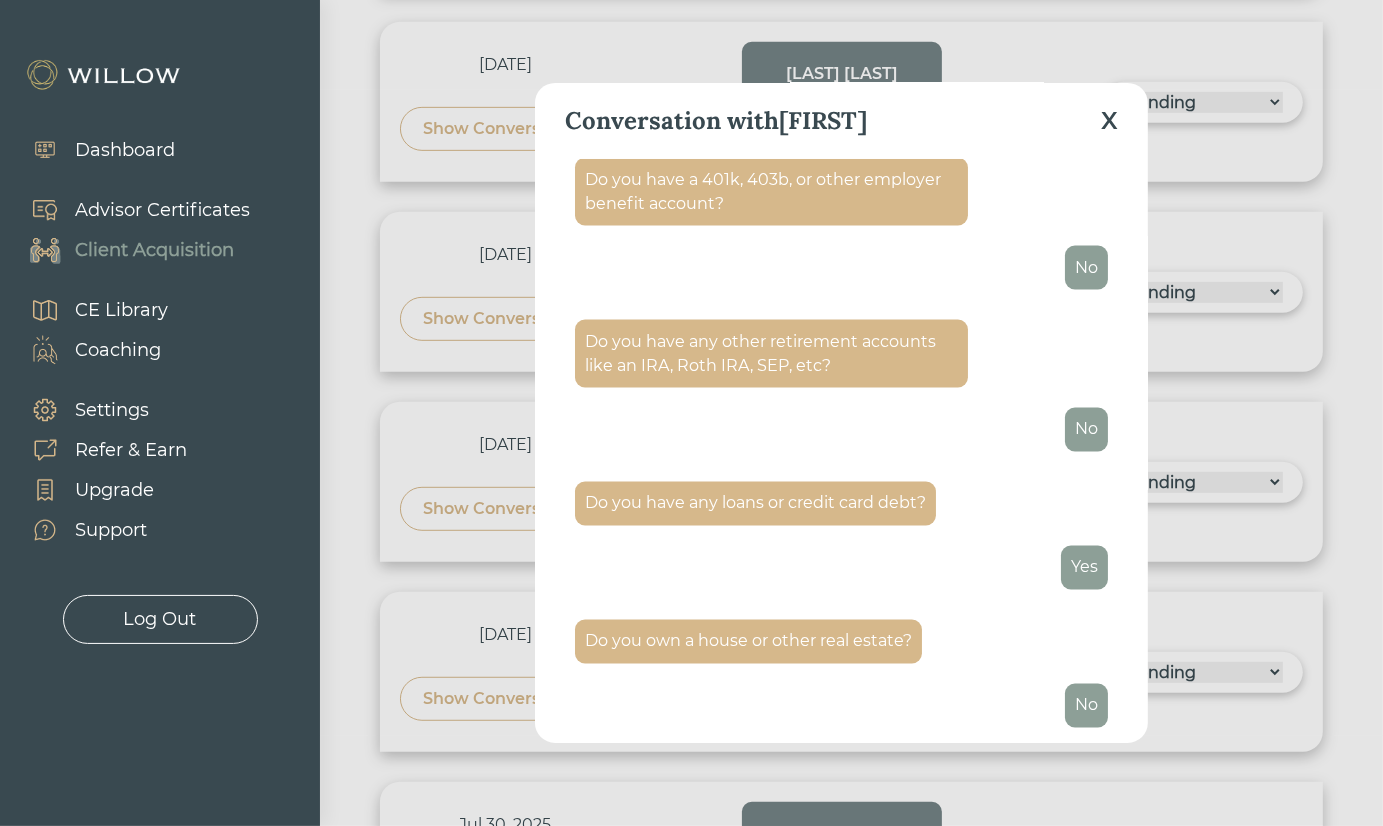 scroll, scrollTop: 3178, scrollLeft: 0, axis: vertical 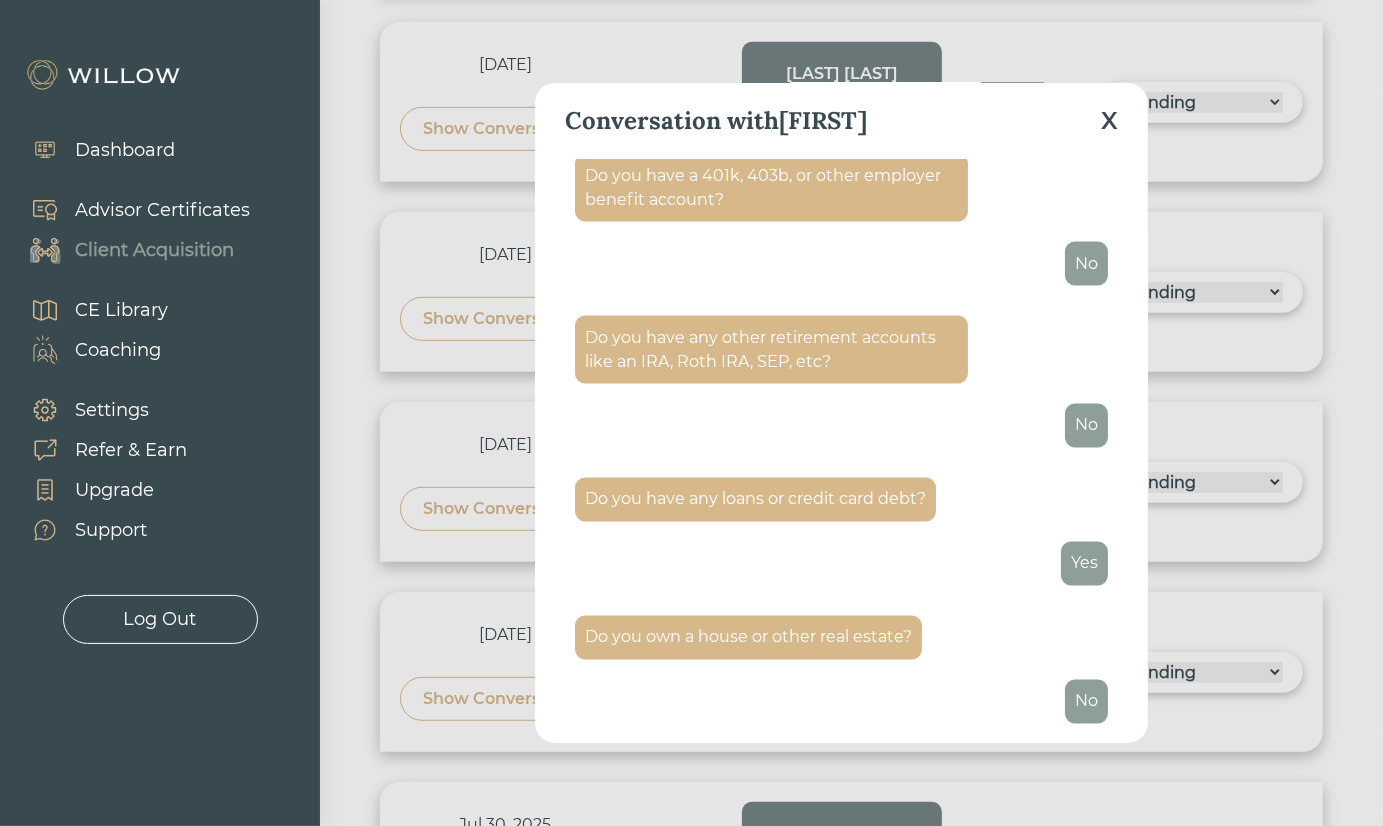 click on "Do you have a 401k, 403b, or other employer benefit account? No" at bounding box center [841, 220] 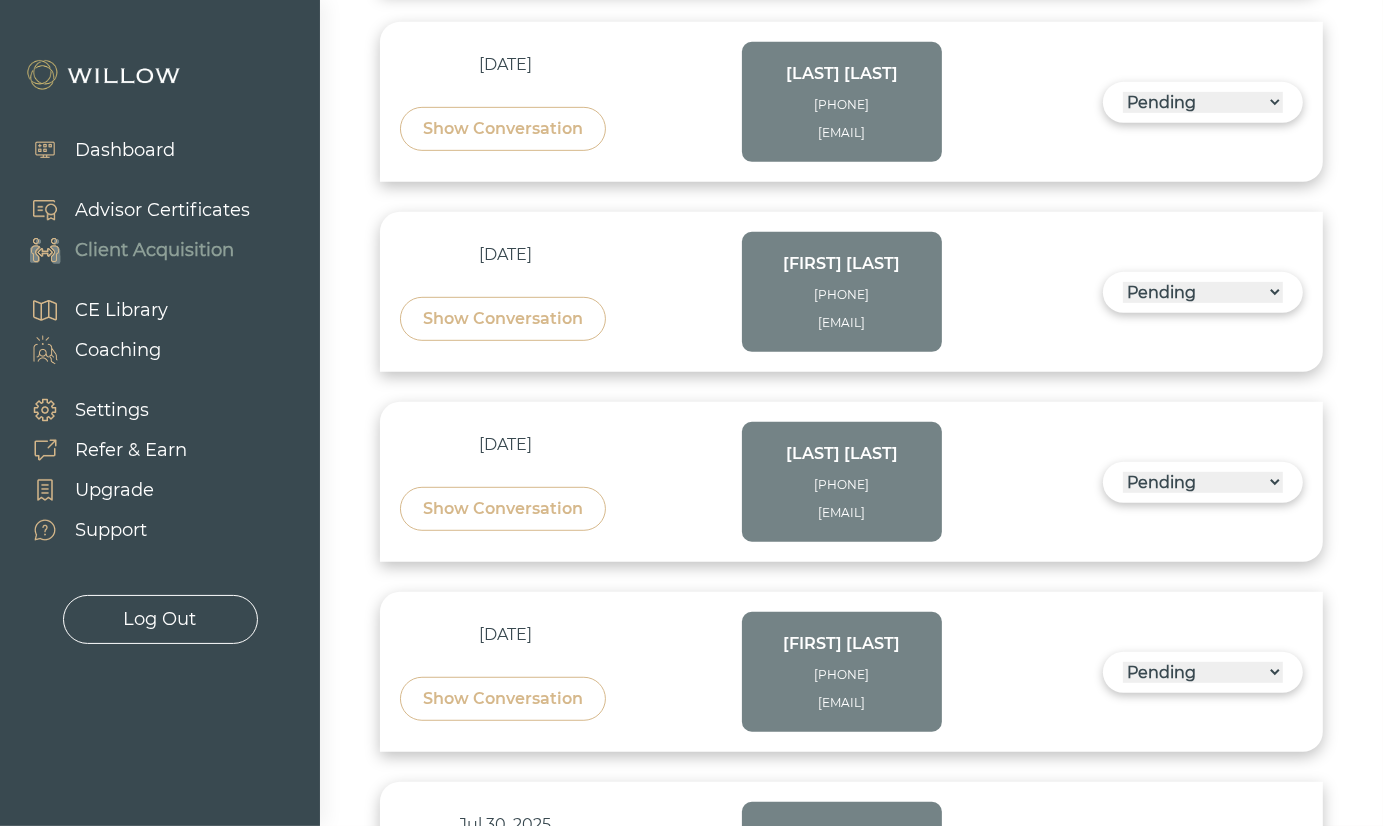 click on "Show Conversation" at bounding box center [503, 319] 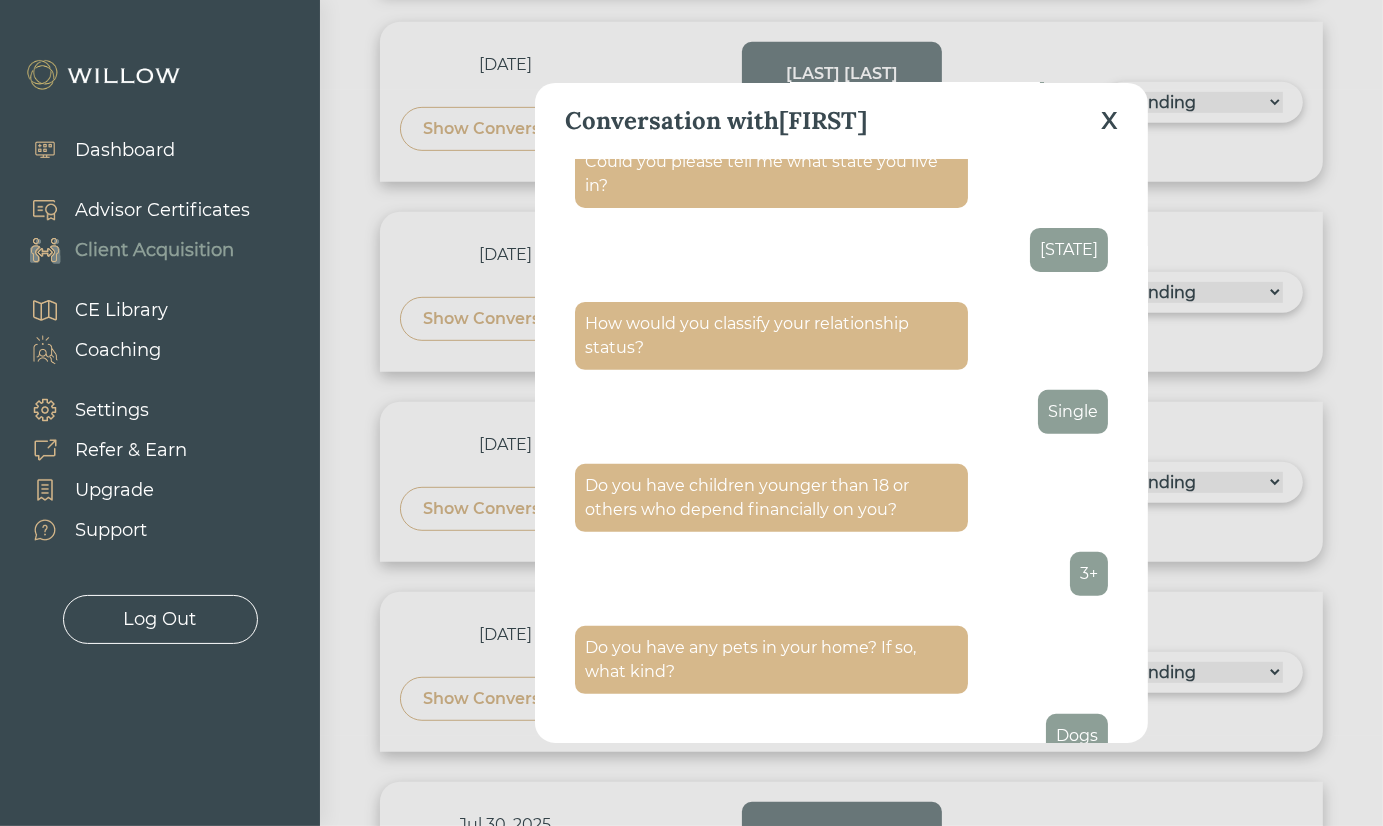scroll, scrollTop: 700, scrollLeft: 0, axis: vertical 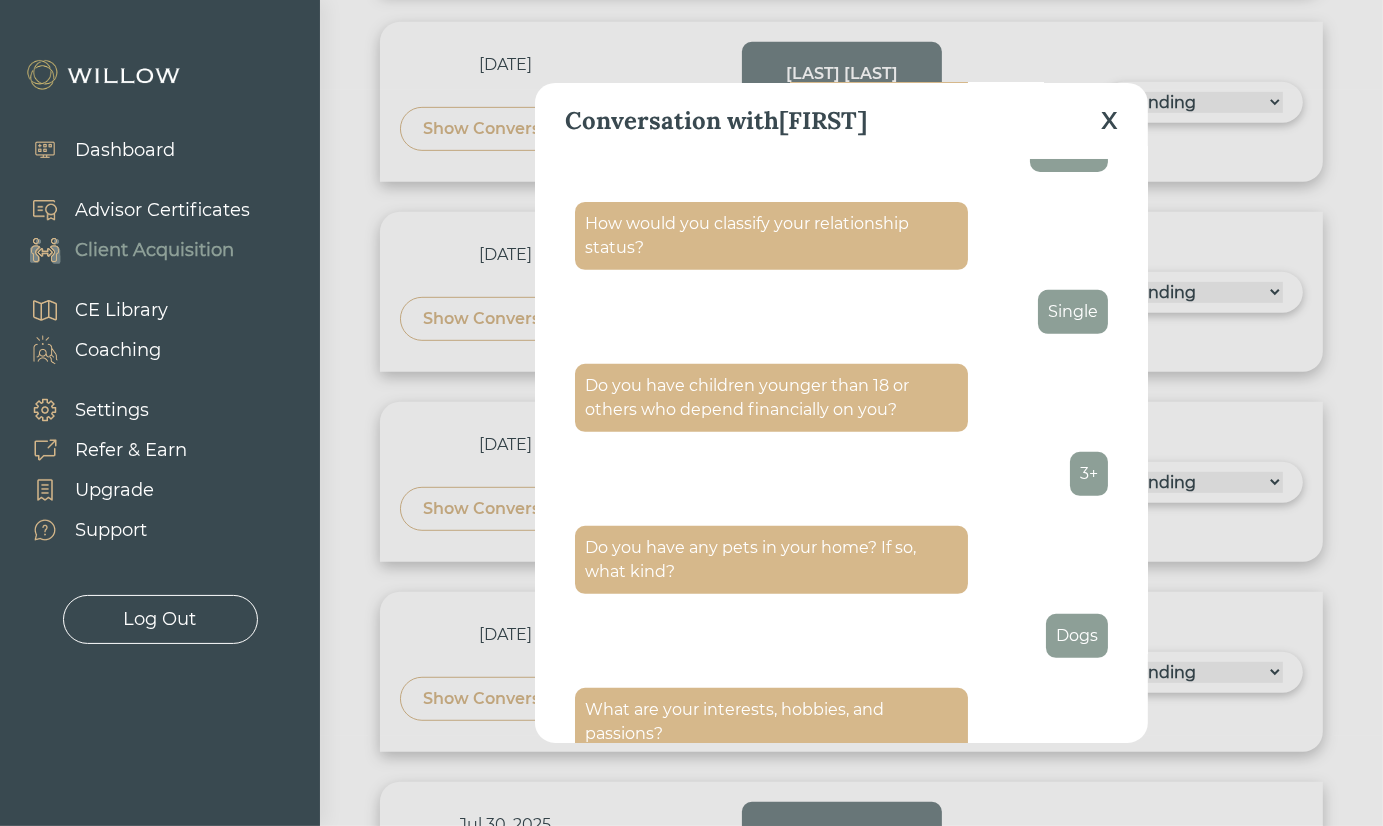 click on "X" at bounding box center (1109, 121) 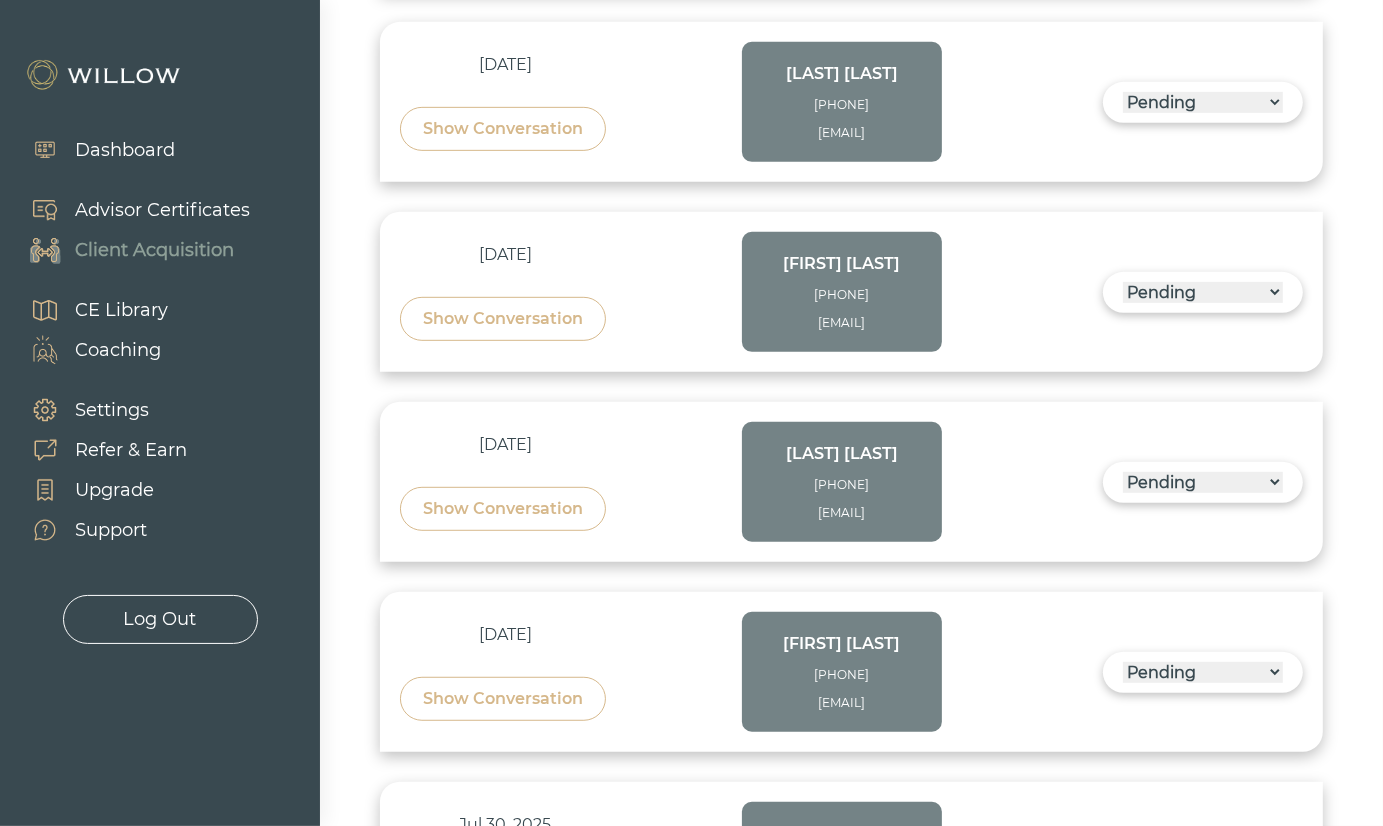 click on "Show Conversation [FIRST] [LAST] [PHONE] [EMAIL]" at bounding box center (671, 482) 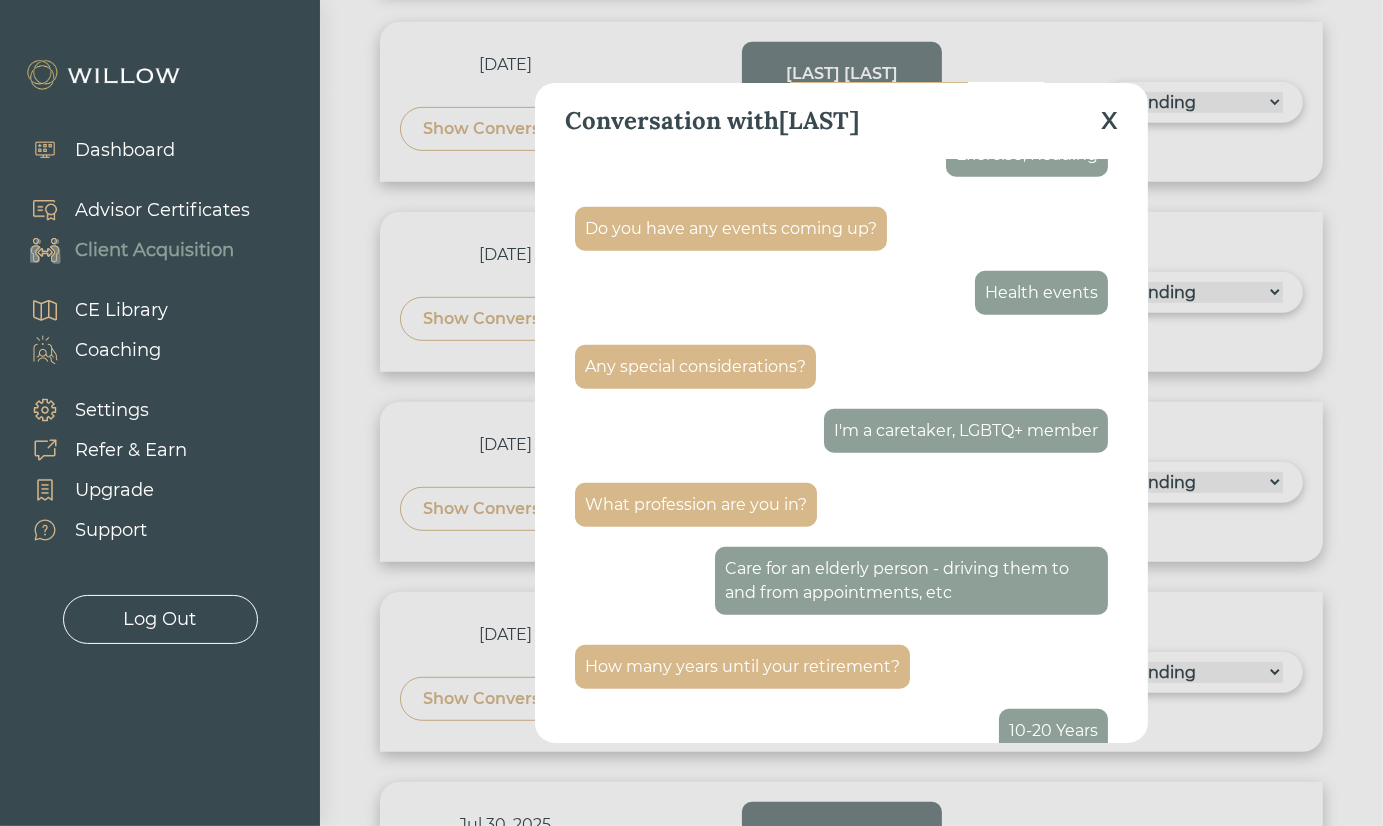scroll, scrollTop: 1400, scrollLeft: 0, axis: vertical 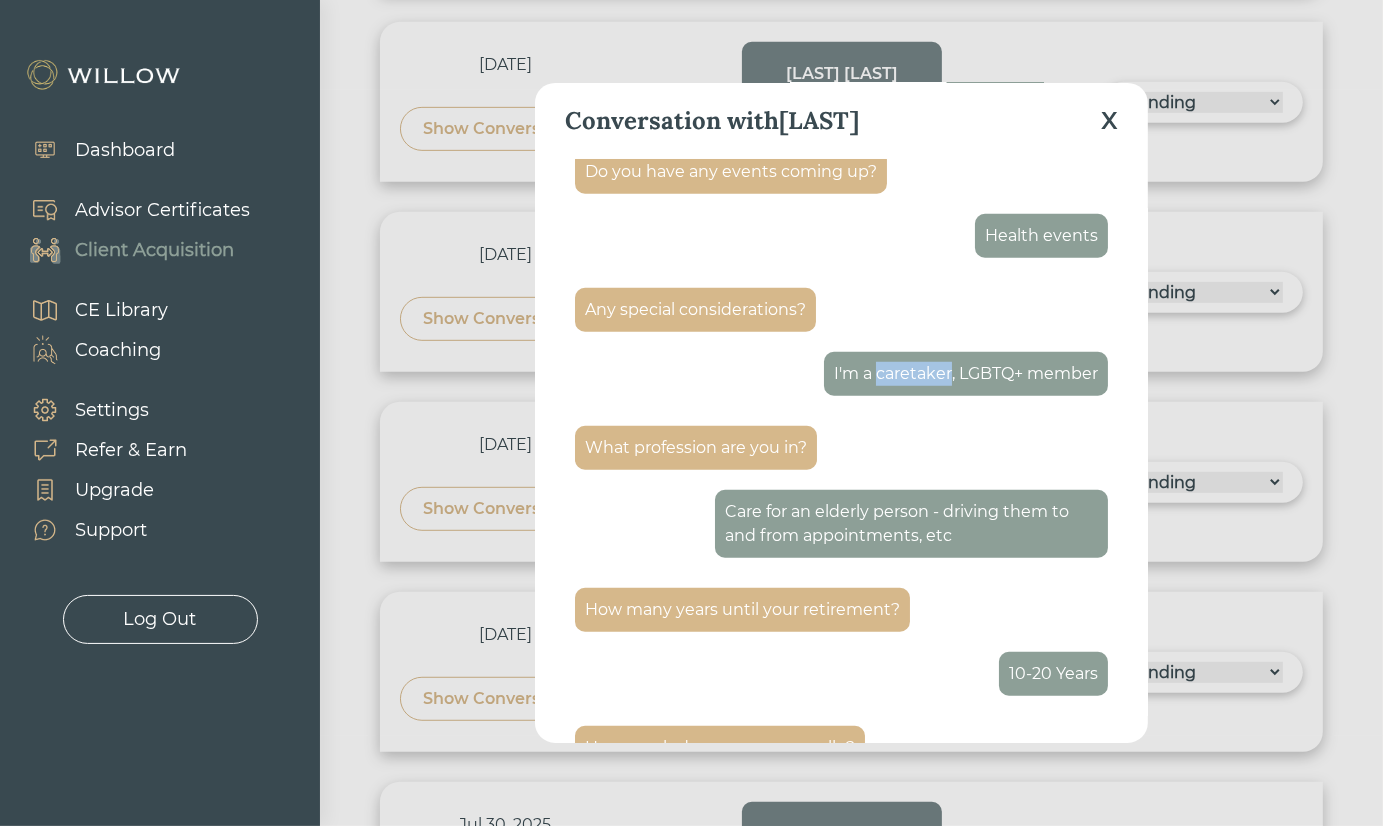 drag, startPoint x: 933, startPoint y: 369, endPoint x: 858, endPoint y: 376, distance: 75.32596 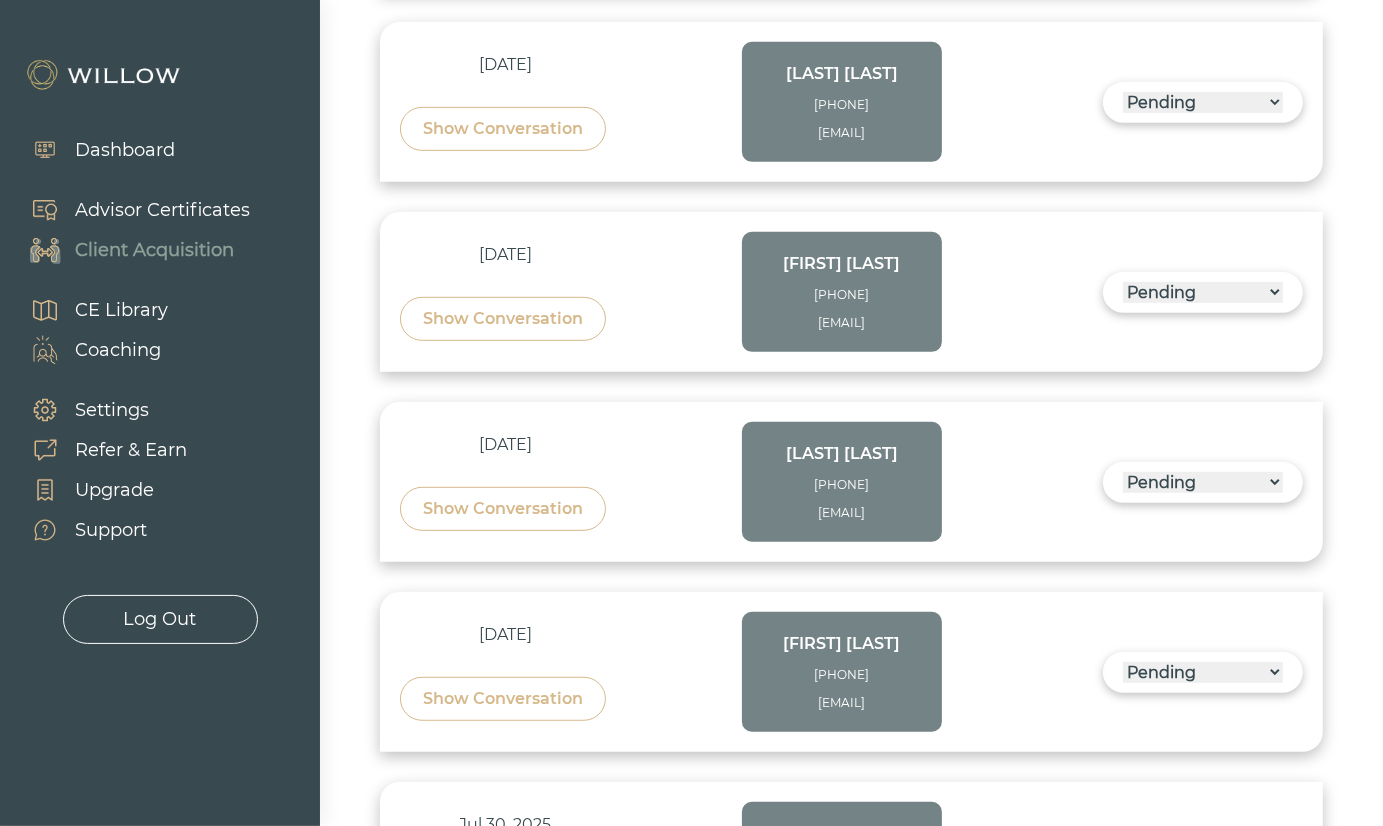 copy on "caretaker" 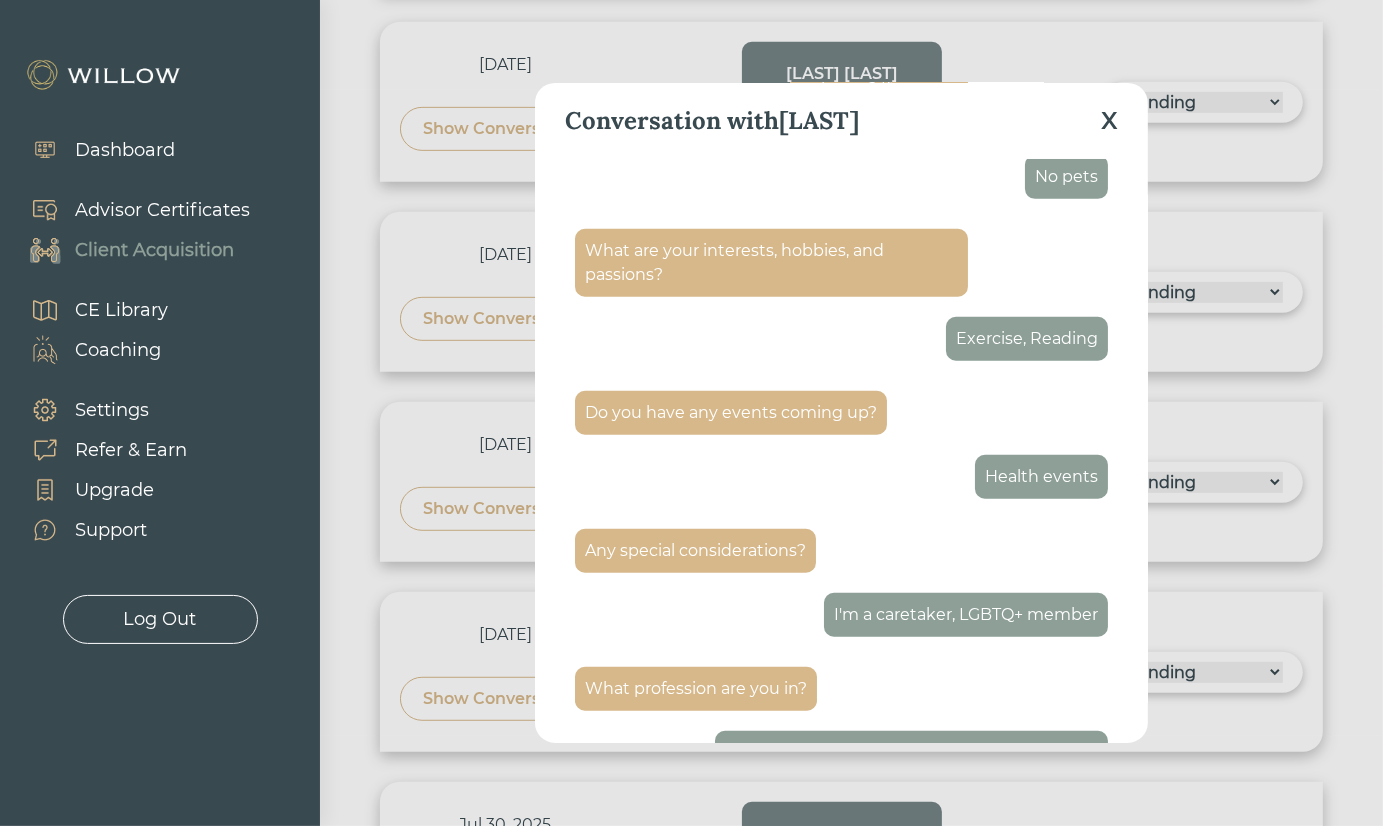 scroll, scrollTop: 1200, scrollLeft: 0, axis: vertical 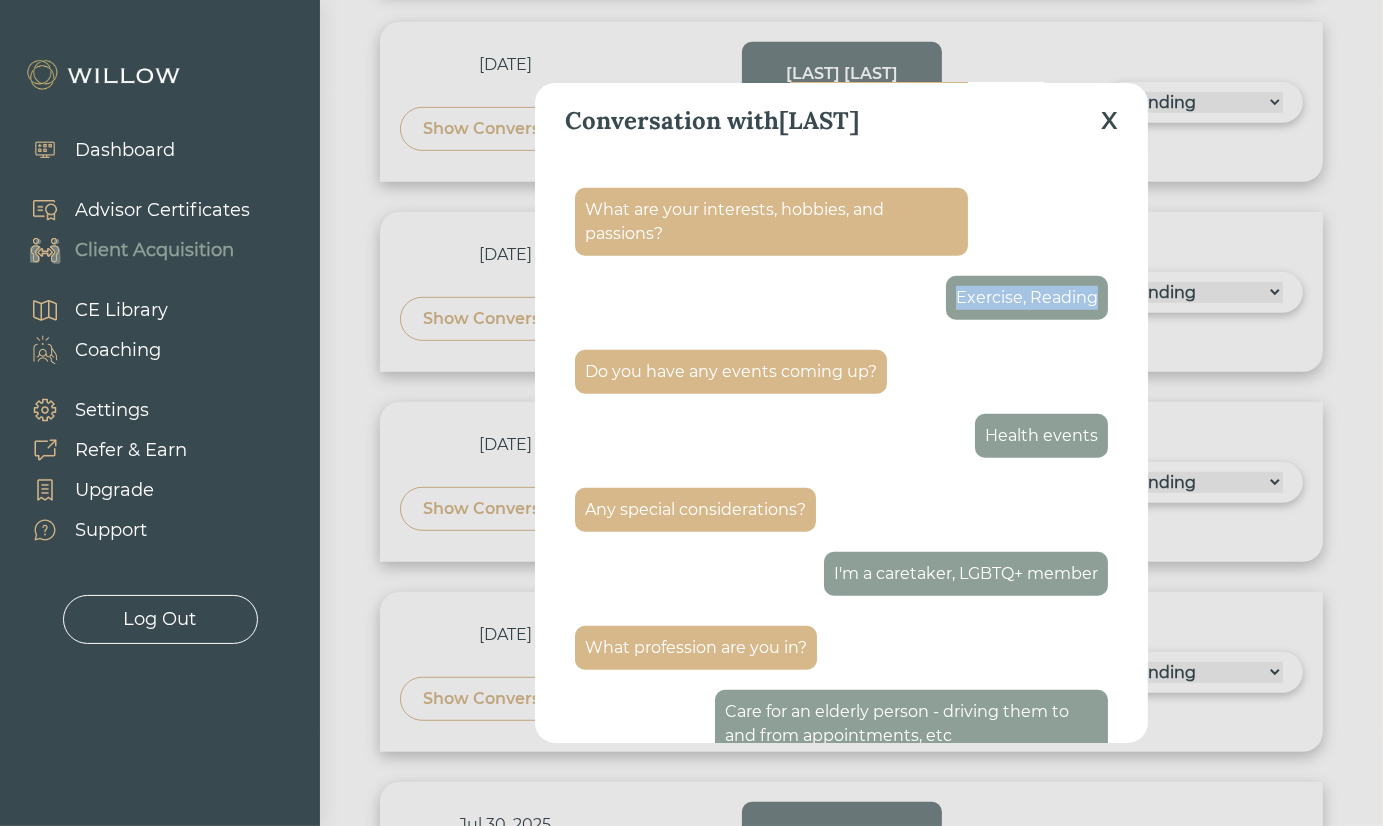 drag, startPoint x: 942, startPoint y: 298, endPoint x: 1084, endPoint y: 314, distance: 142.89856 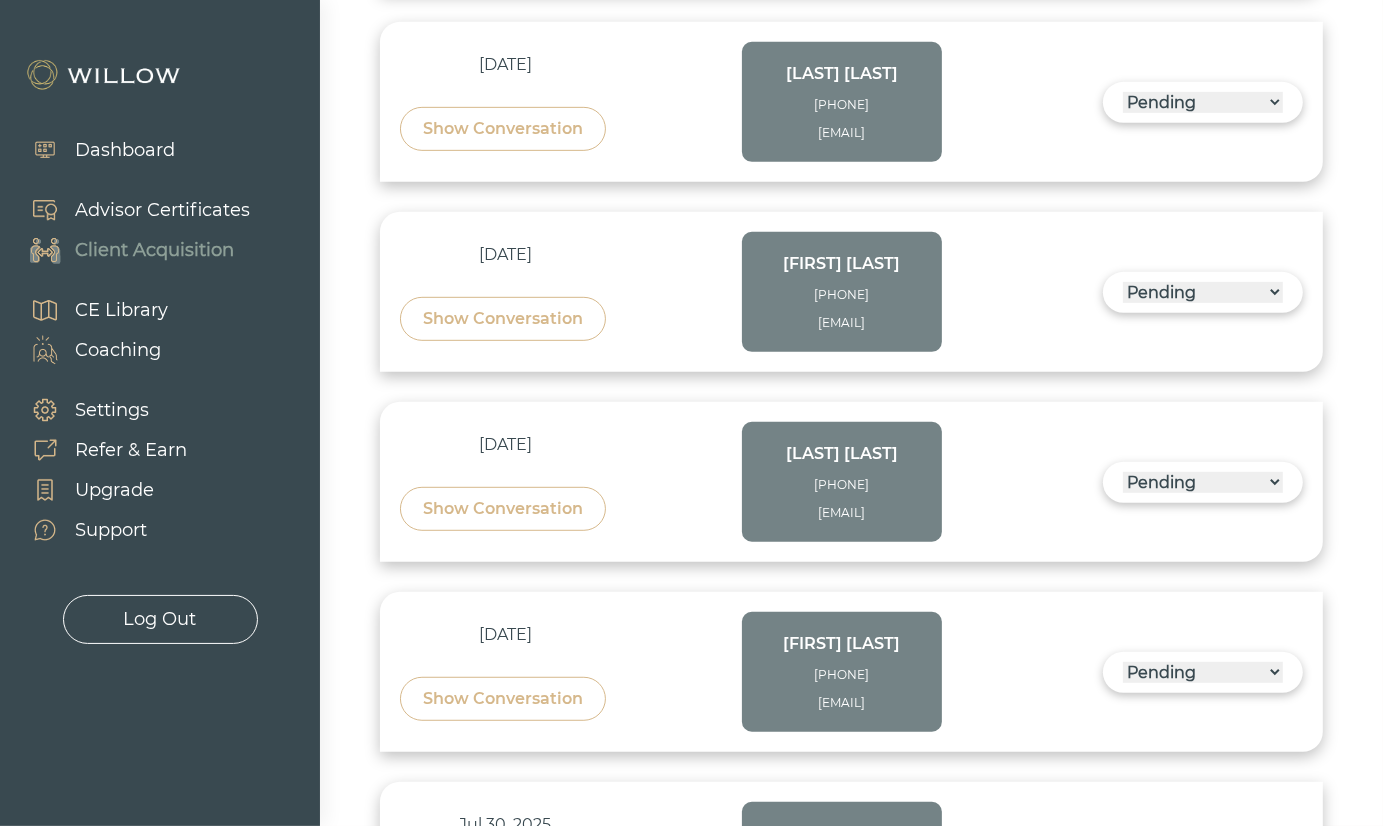 click on "Show Conversation" at bounding box center (503, 319) 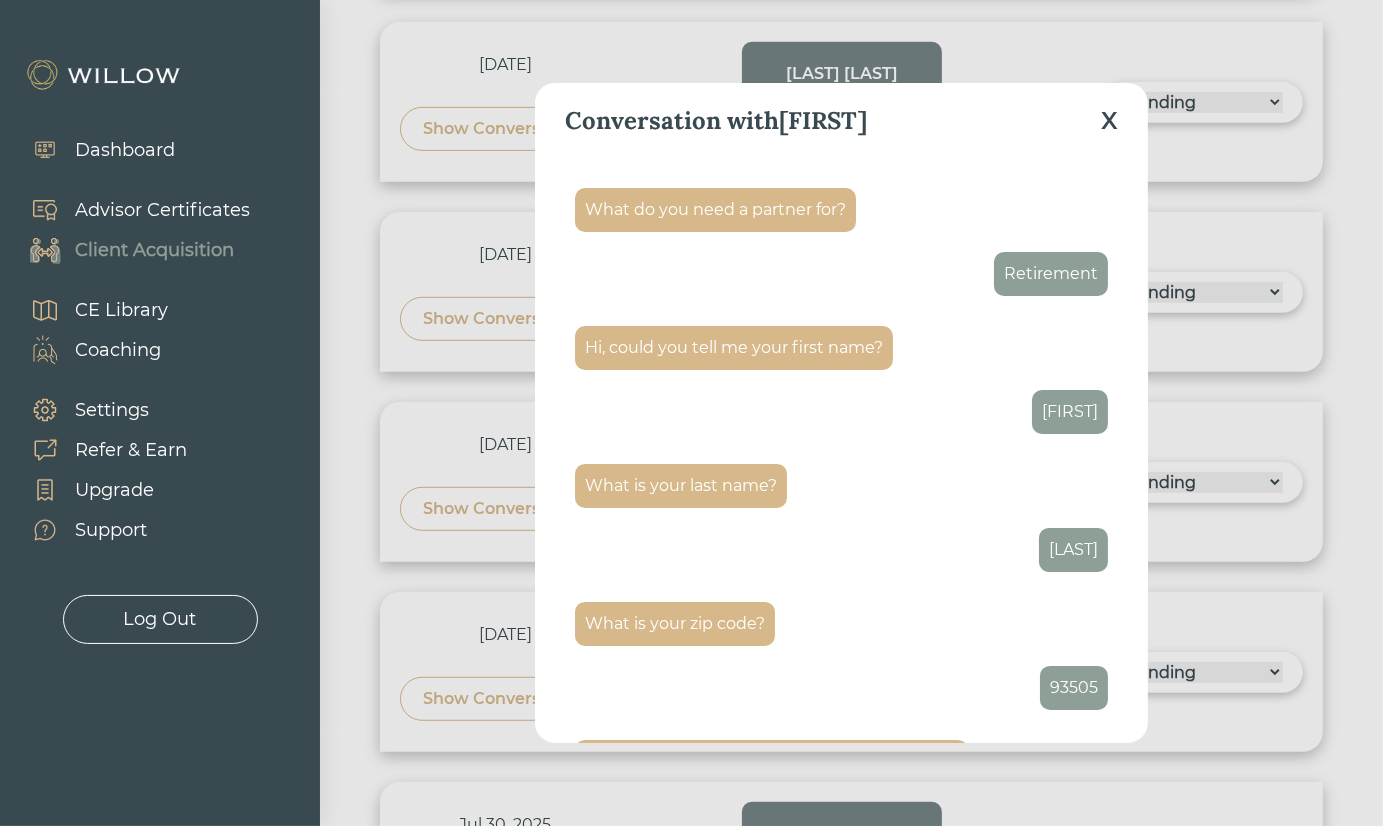 click on "Conversation with [FIRST] [LAST] What do you need a partner for? Retirement Hi, could you tell me your first name? [FIRST] What is your last name? [LAST] What is your zip code? [POSTAL_CODE] Could you please tell me what state you live in? [STATE] How would you classify your relationship status? Single Do you have children younger than 18 or others who depend financially on you? 3+ Do you have any pets in your home? If so, what kind? Dogs What are your interests, hobbies, and passions? None Do you have any events coming up? No events Any special considerations? None What profession are you in? Solar panels How many years until your retirement? 5-10 Years How much do you earn annually? 75000 Please provide an estimate of how much you have in your banking and investment accounts. $0-$250K Do you own a business? No Do you currently work with a financial advisor? No If we could build your perfect advisor, especially for you, what would they be like? Decisive How often do you want to talk to your advisor? Monthly Manage Debt No No No" at bounding box center (691, 413) 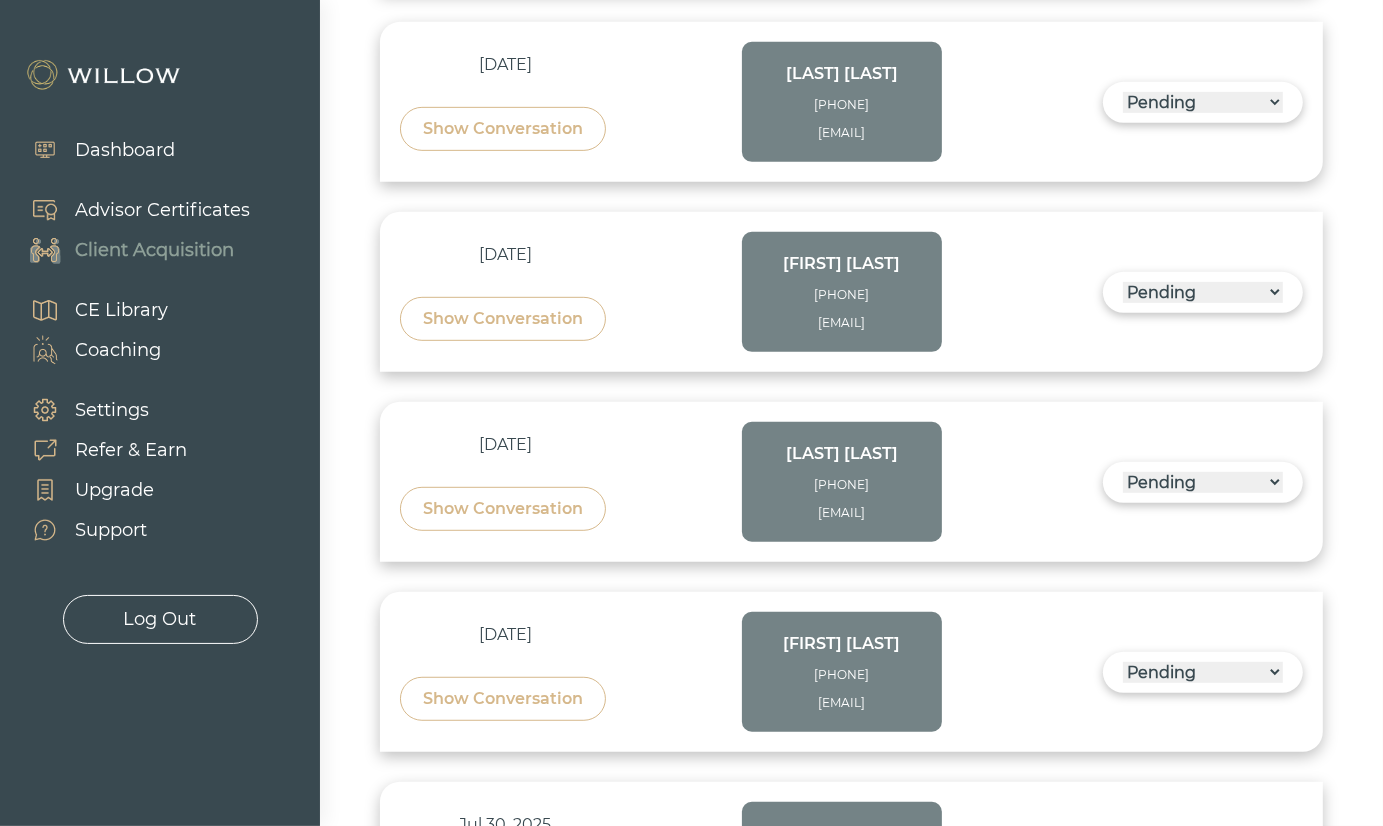 click on "Show Conversation" at bounding box center [503, 319] 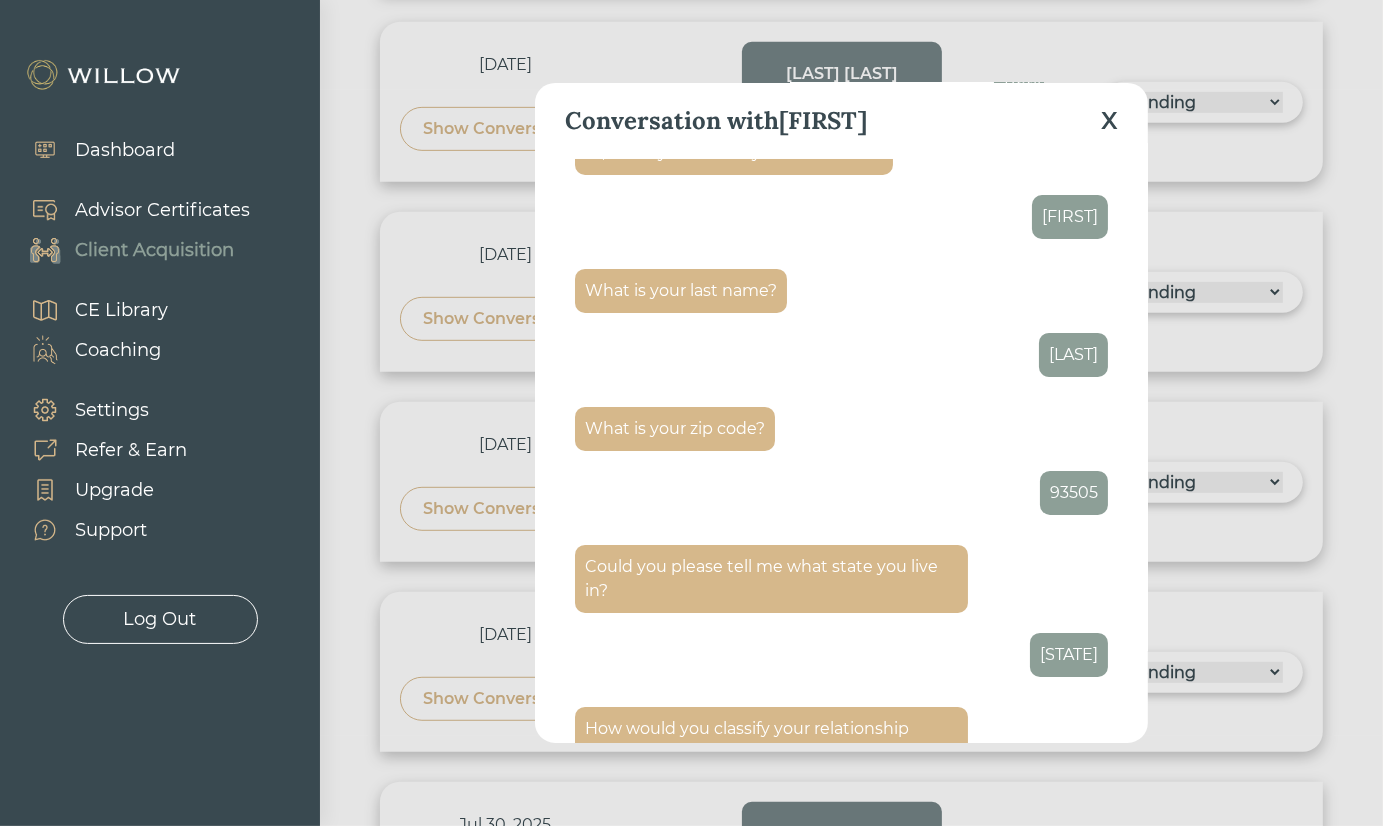scroll, scrollTop: 600, scrollLeft: 0, axis: vertical 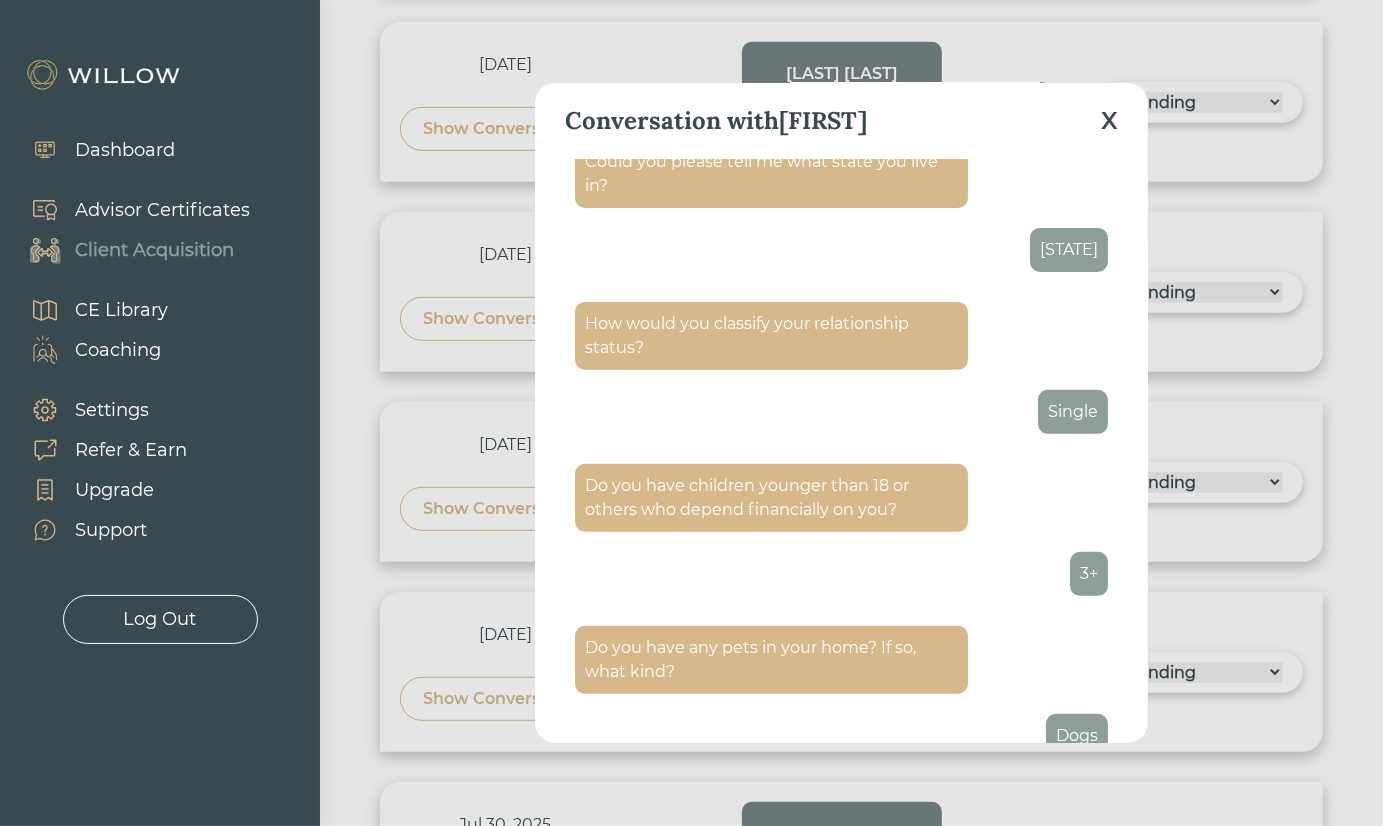 click on "Conversation with [FIRST] [LAST] What do you need a partner for? Retirement Hi, could you tell me your first name? [FIRST] What is your last name? [LAST] What is your zip code? [POSTAL_CODE] Could you please tell me what state you live in? [STATE] How would you classify your relationship status? Single Do you have children younger than 18 or others who depend financially on you? 3+ Do you have any pets in your home? If so, what kind? Dogs What are your interests, hobbies, and passions? None Do you have any events coming up? No events Any special considerations? None What profession are you in? Solar panels How many years until your retirement? 5-10 Years How much do you earn annually? 75000 Please provide an estimate of how much you have in your banking and investment accounts. $0-$250K Do you own a business? No Do you currently work with a financial advisor? No If we could build your perfect advisor, especially for you, what would they be like? Decisive How often do you want to talk to your advisor? Monthly Manage Debt No No No" at bounding box center [691, 413] 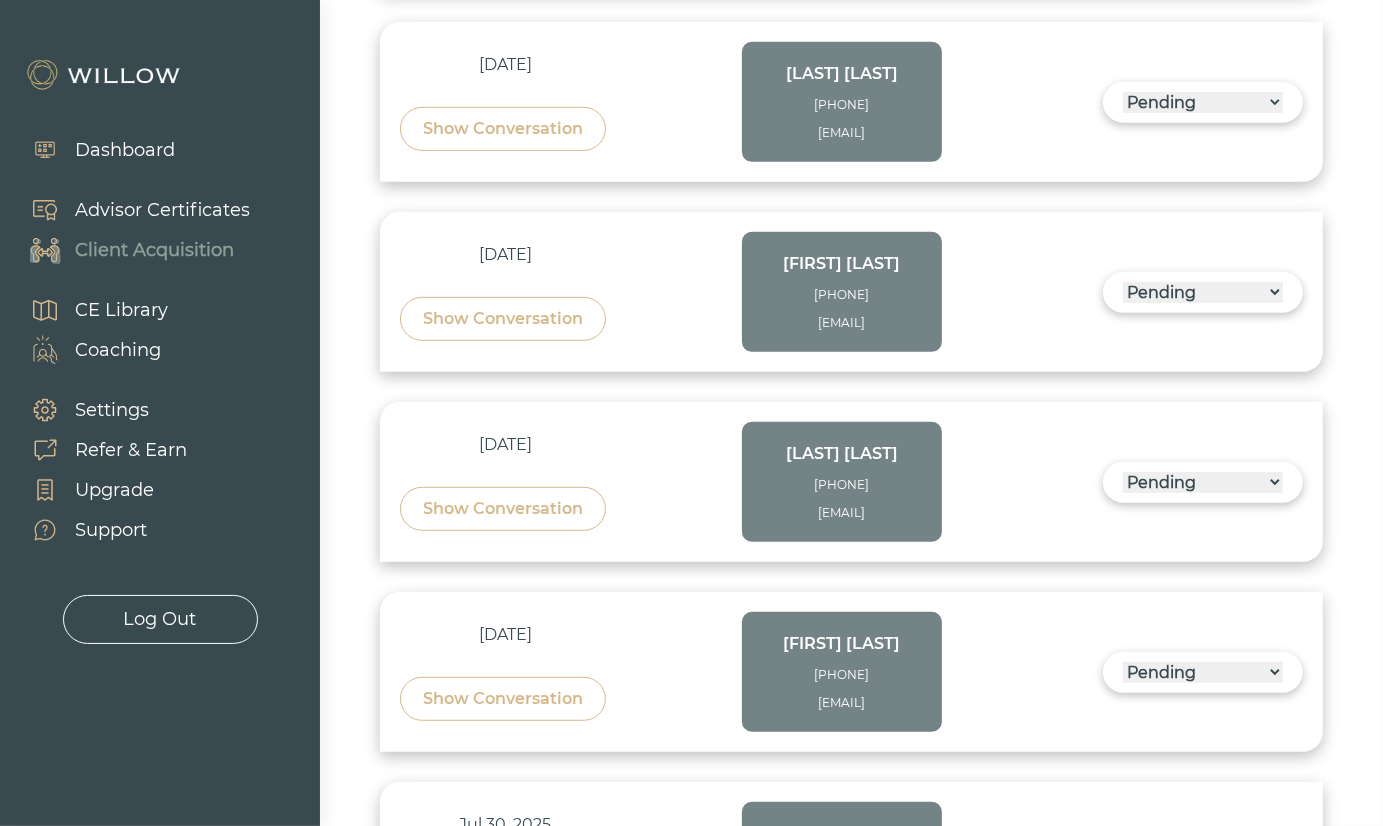 click on "Show Conversation" at bounding box center (503, 509) 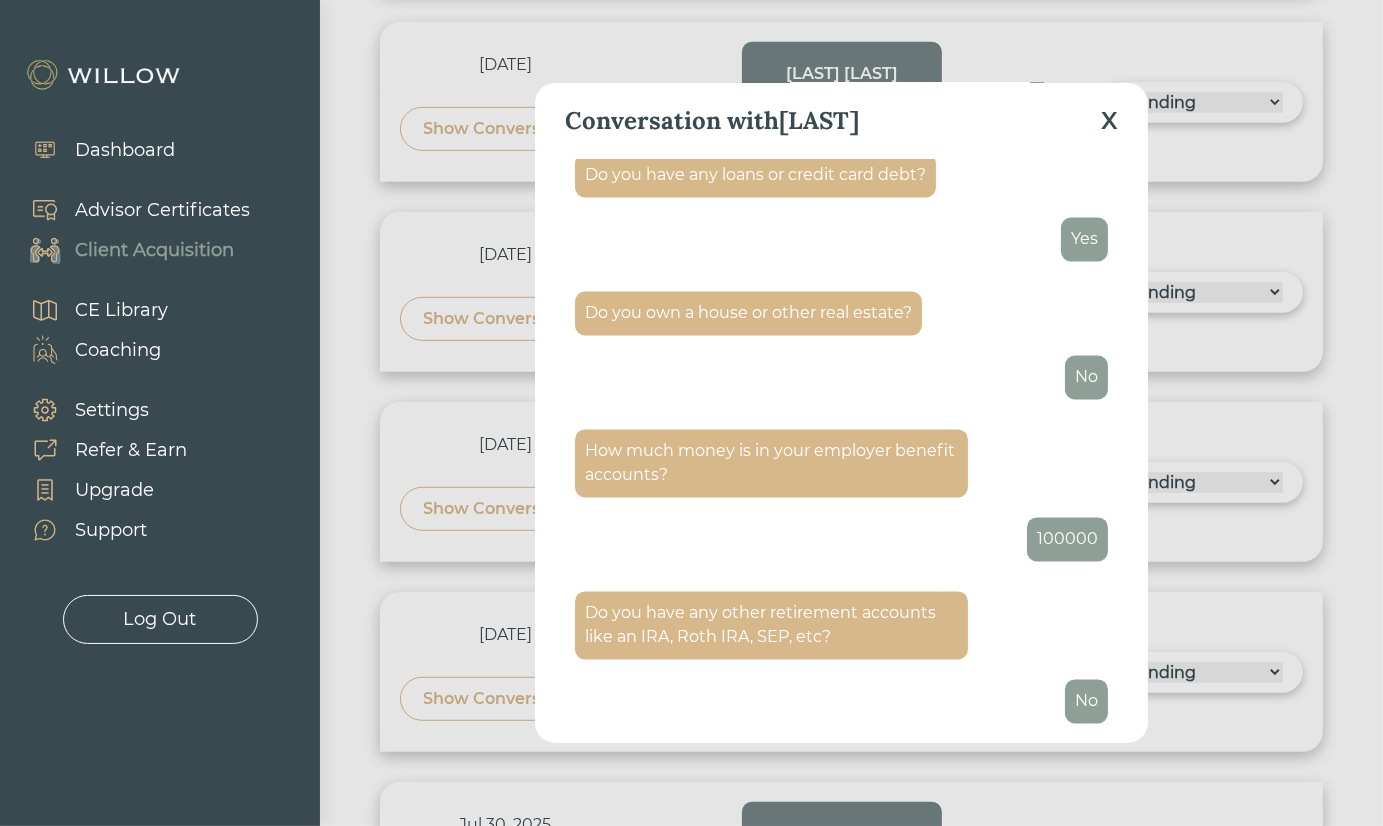 scroll, scrollTop: 3526, scrollLeft: 0, axis: vertical 